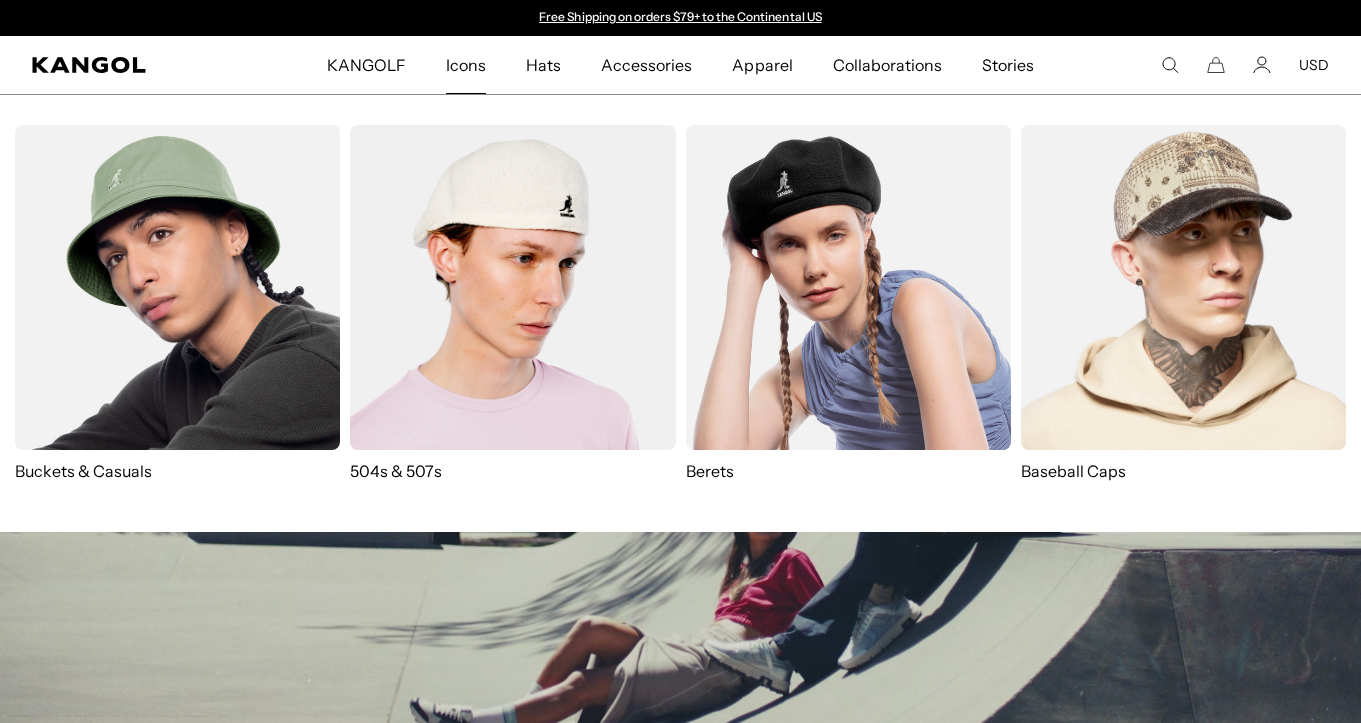 scroll, scrollTop: 0, scrollLeft: 0, axis: both 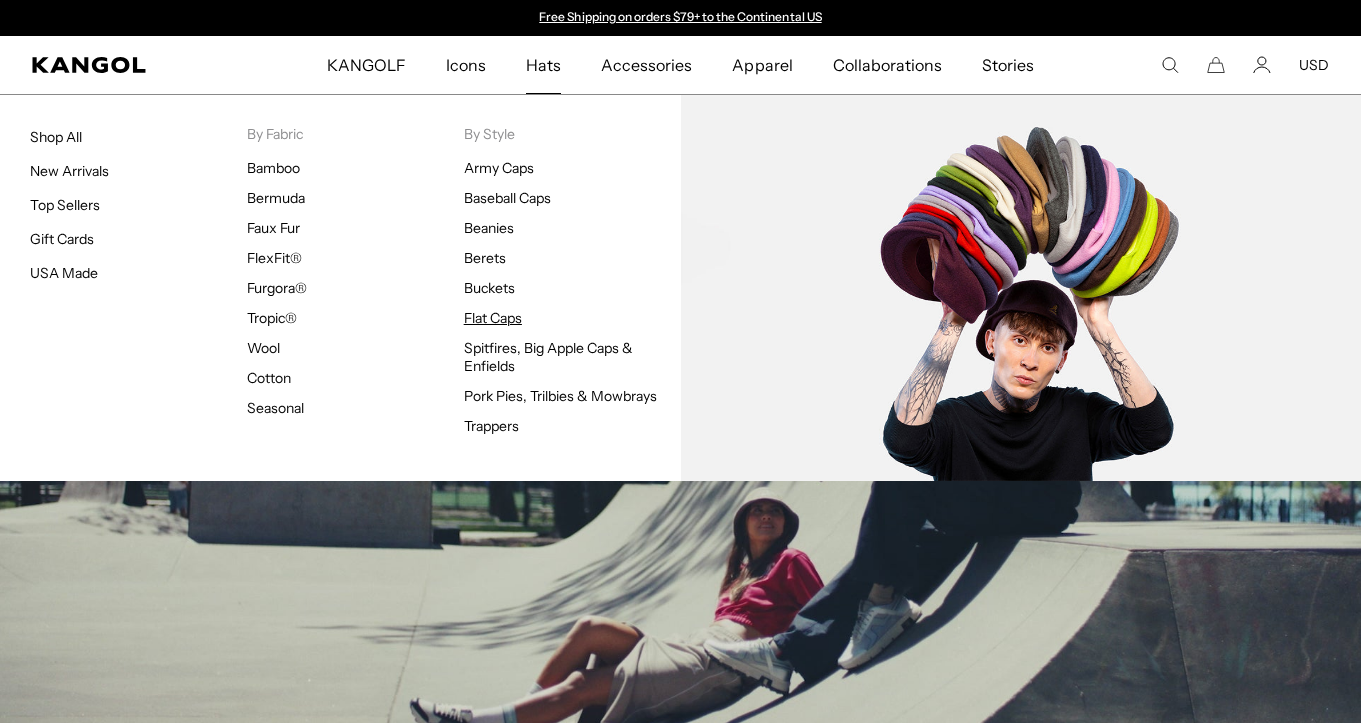 click on "Flat Caps" at bounding box center [493, 318] 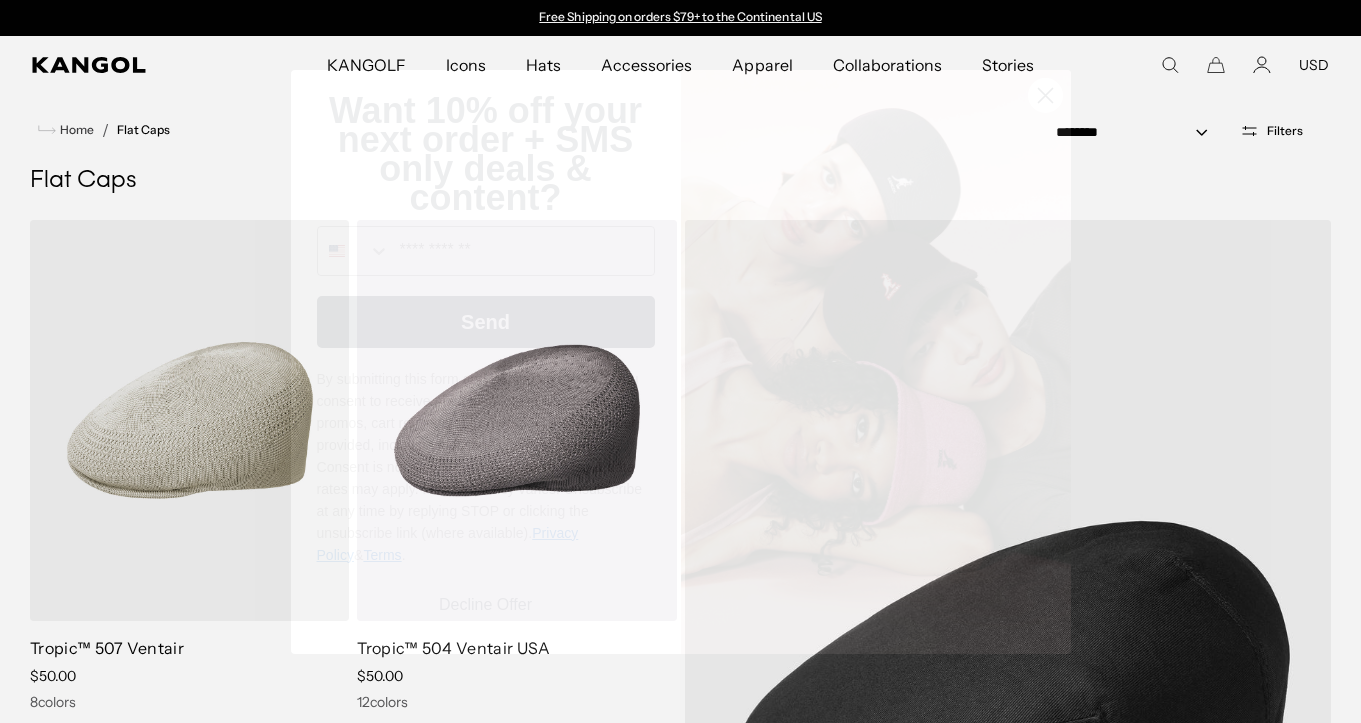 scroll, scrollTop: 0, scrollLeft: 0, axis: both 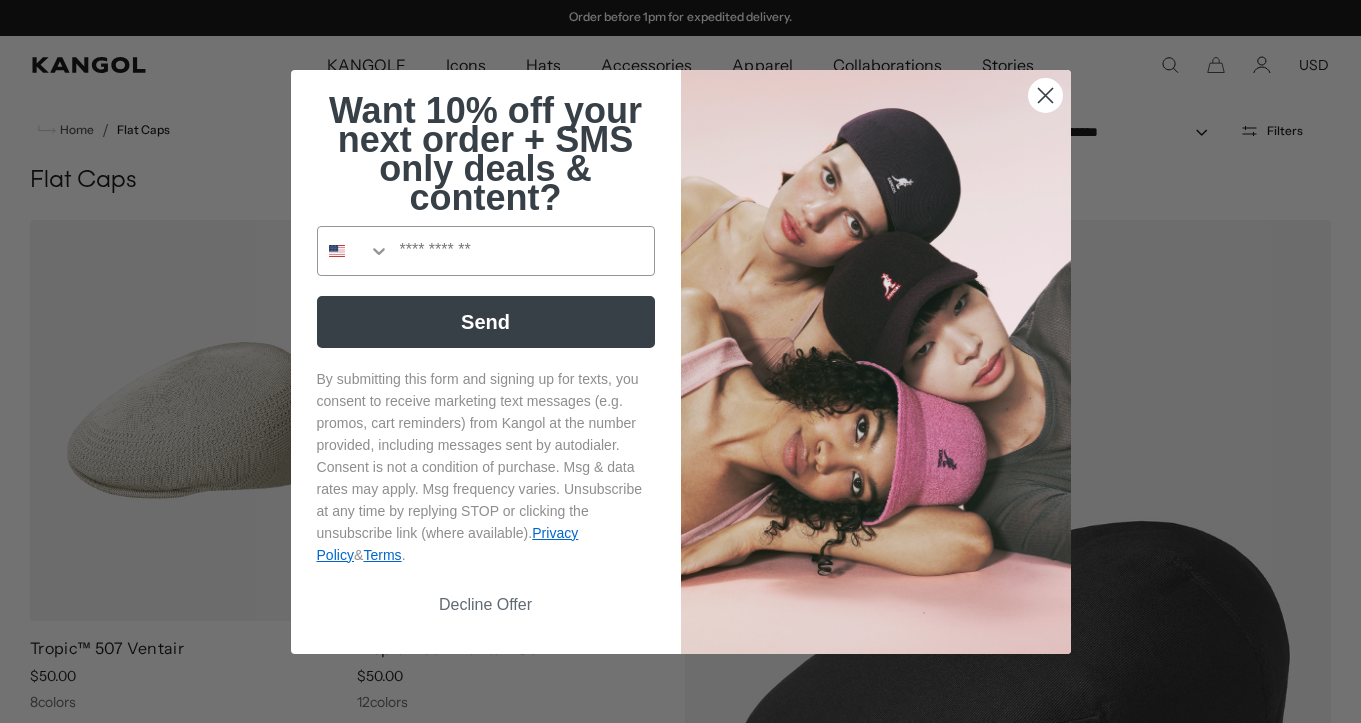 click 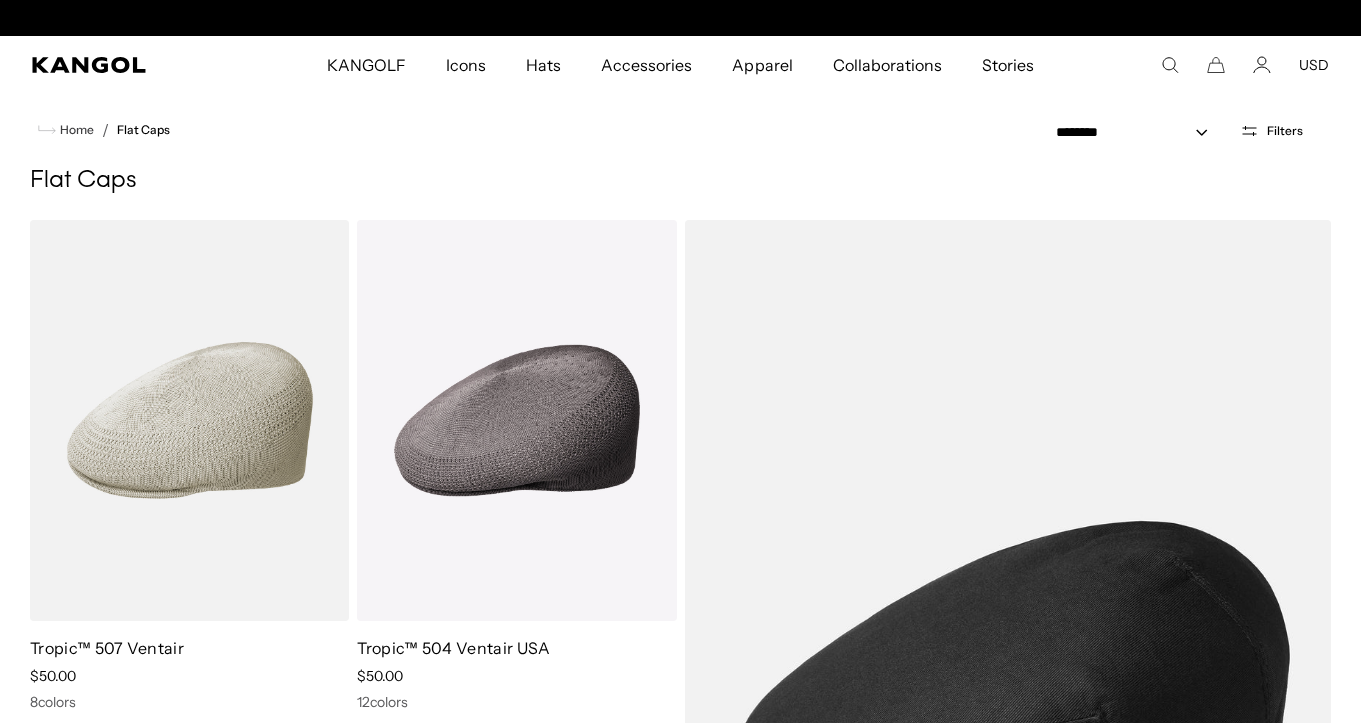 scroll, scrollTop: 0, scrollLeft: 0, axis: both 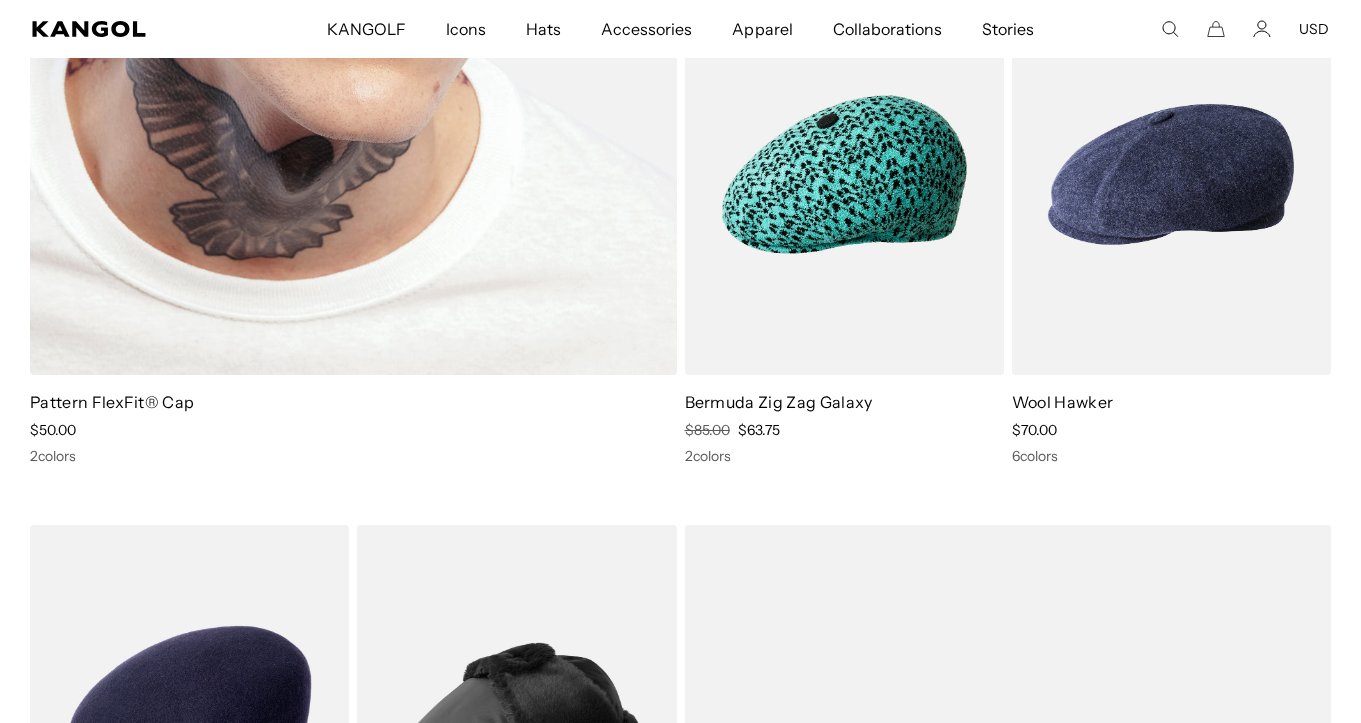 click at bounding box center (353, -86) 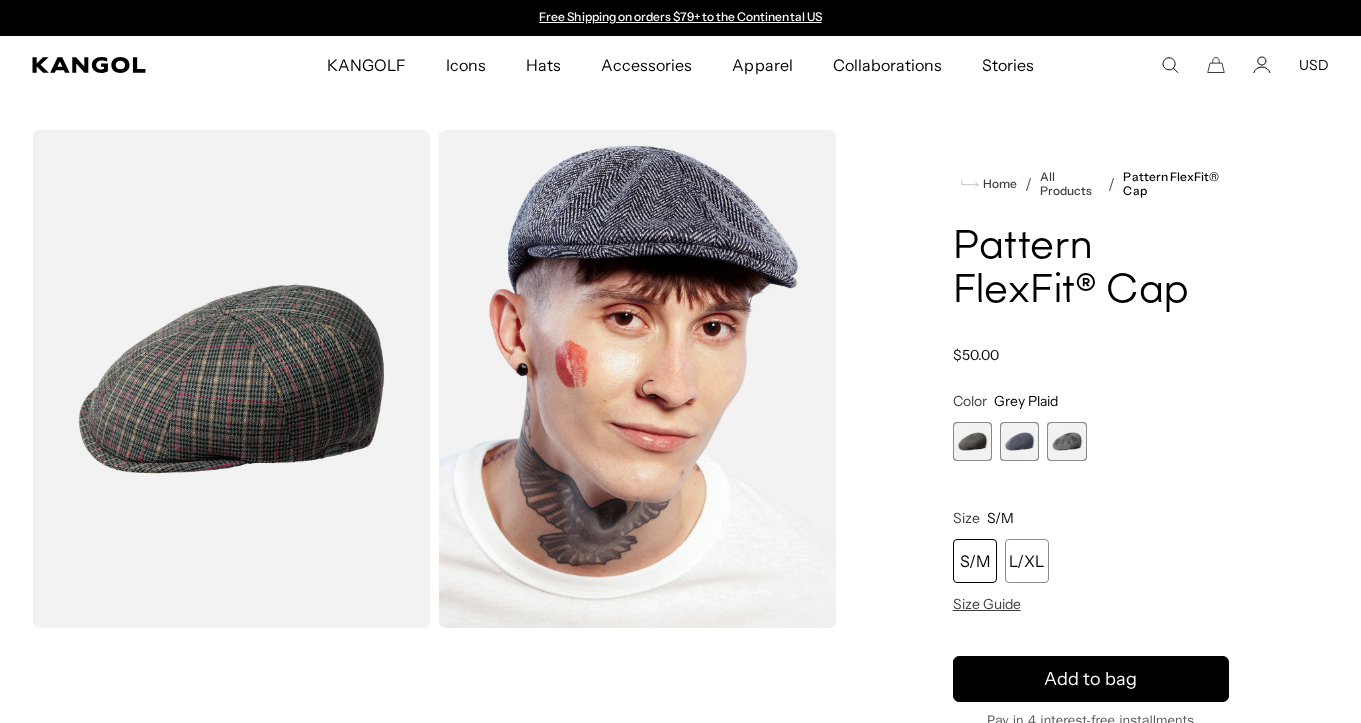 scroll, scrollTop: 0, scrollLeft: 0, axis: both 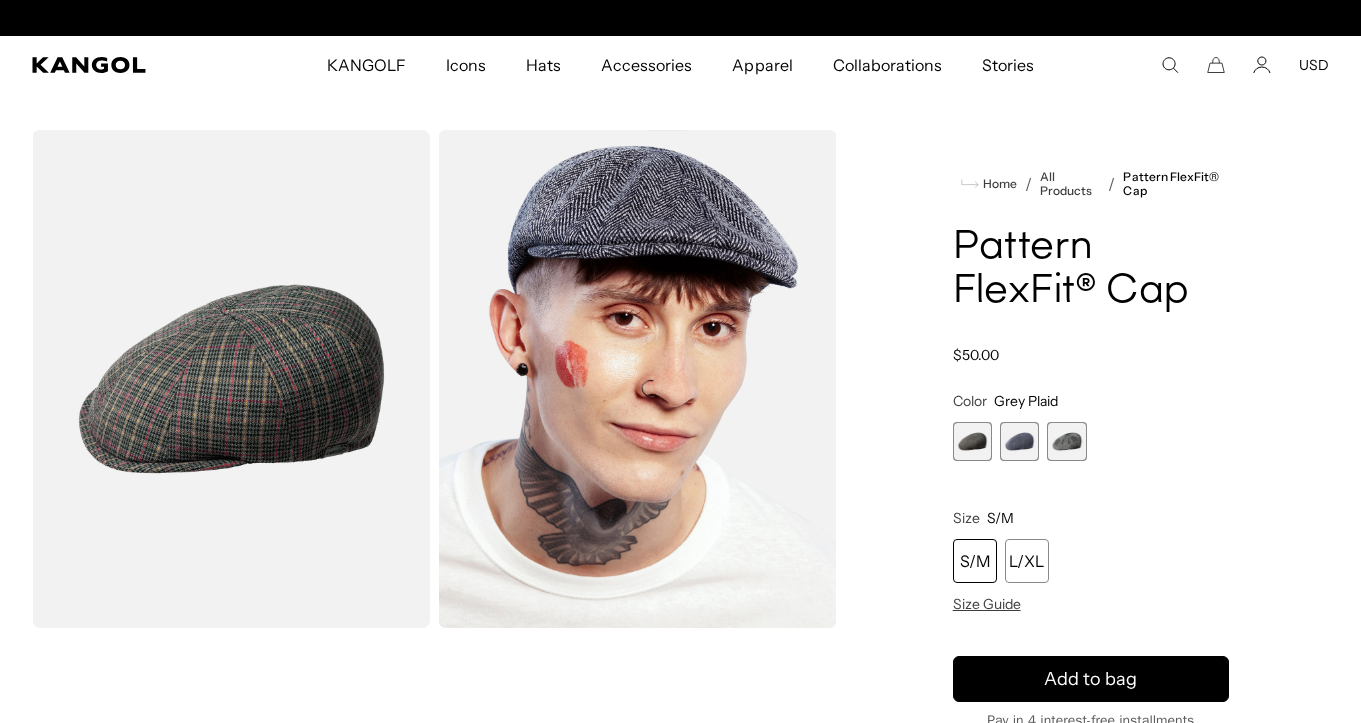 click at bounding box center [1019, 441] 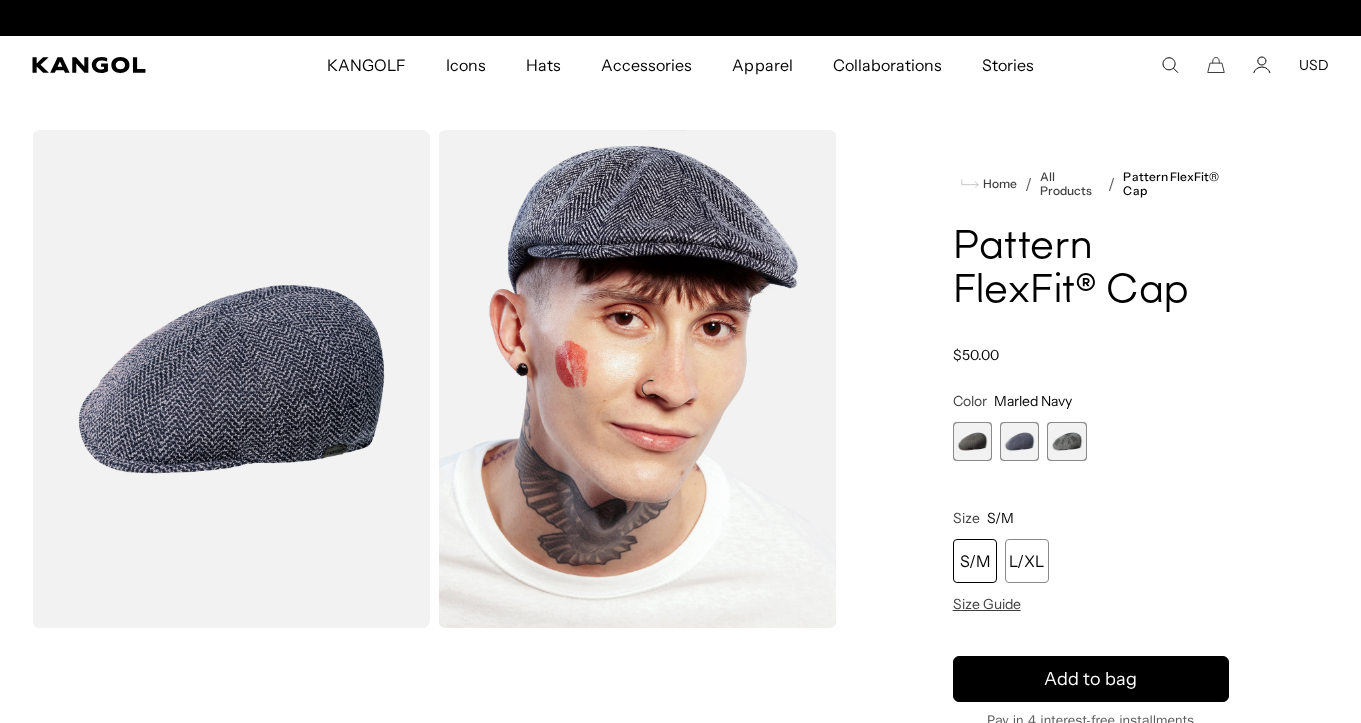 scroll, scrollTop: 0, scrollLeft: 412, axis: horizontal 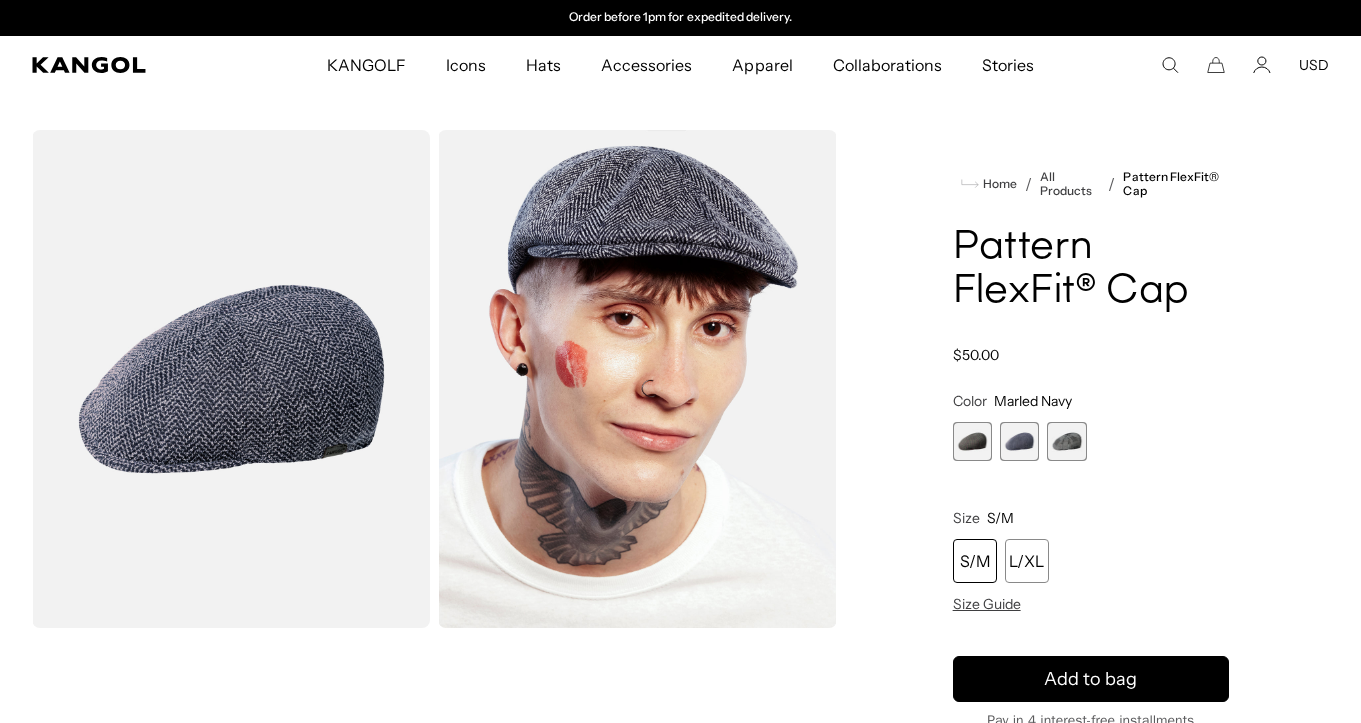 click at bounding box center [1066, 441] 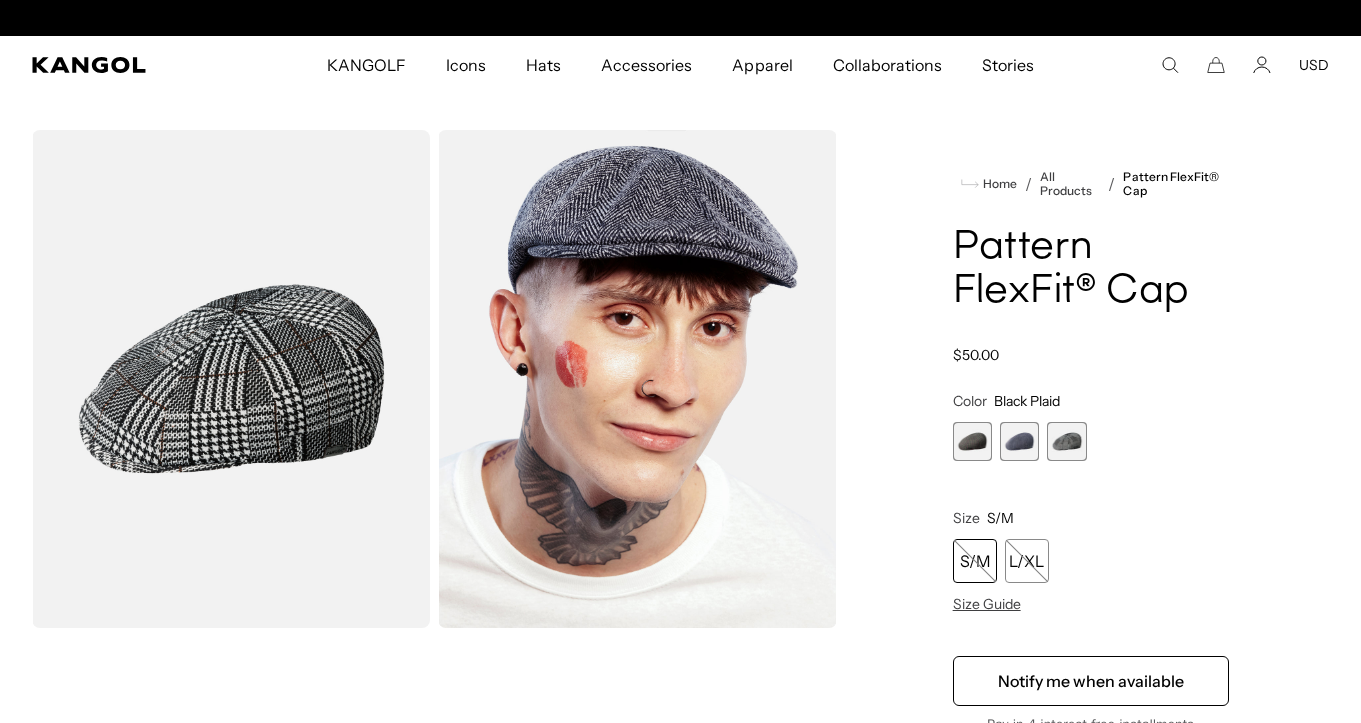 scroll, scrollTop: 0, scrollLeft: 0, axis: both 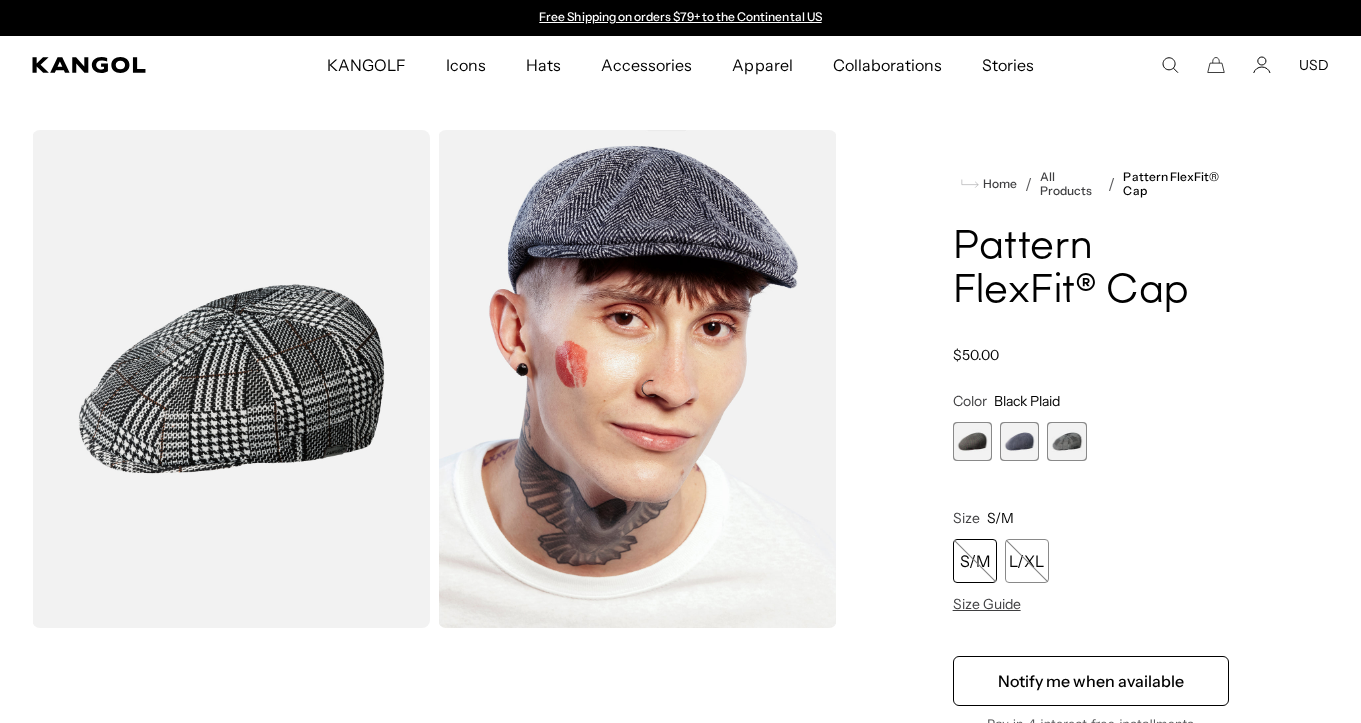 click at bounding box center (972, 441) 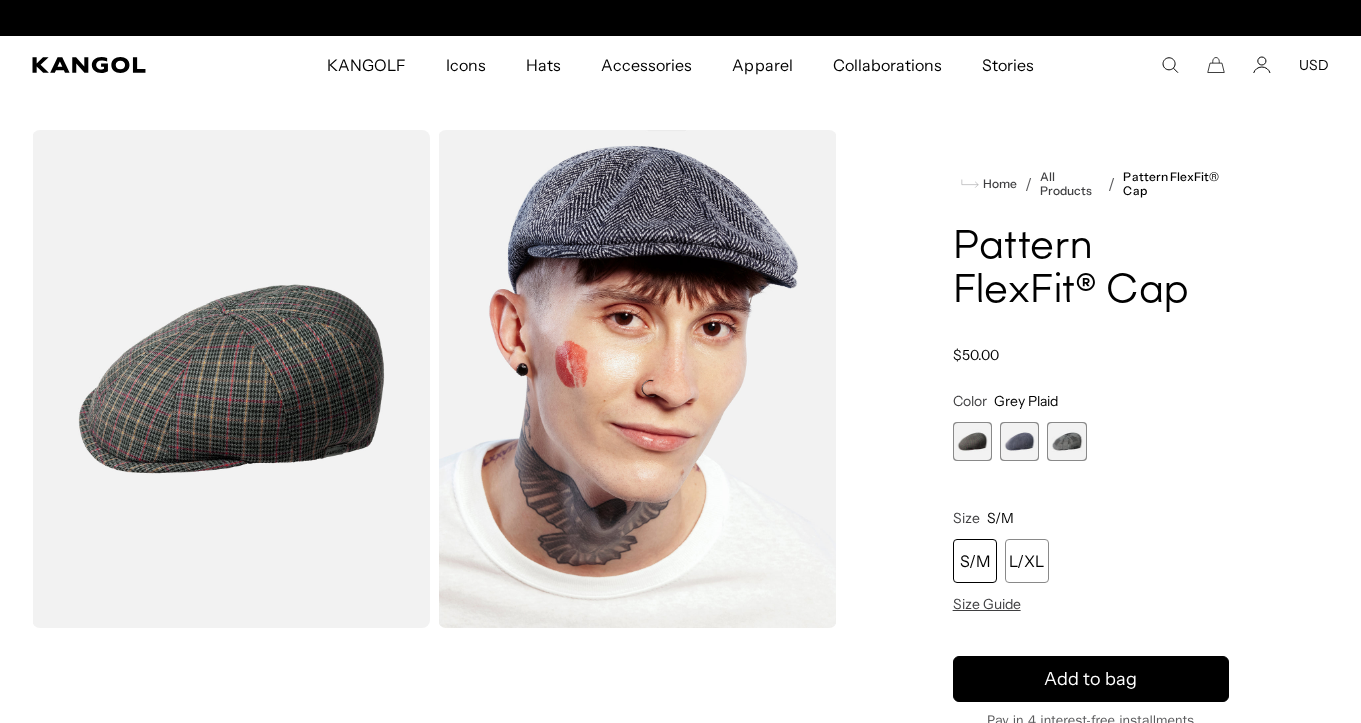 scroll, scrollTop: 0, scrollLeft: 412, axis: horizontal 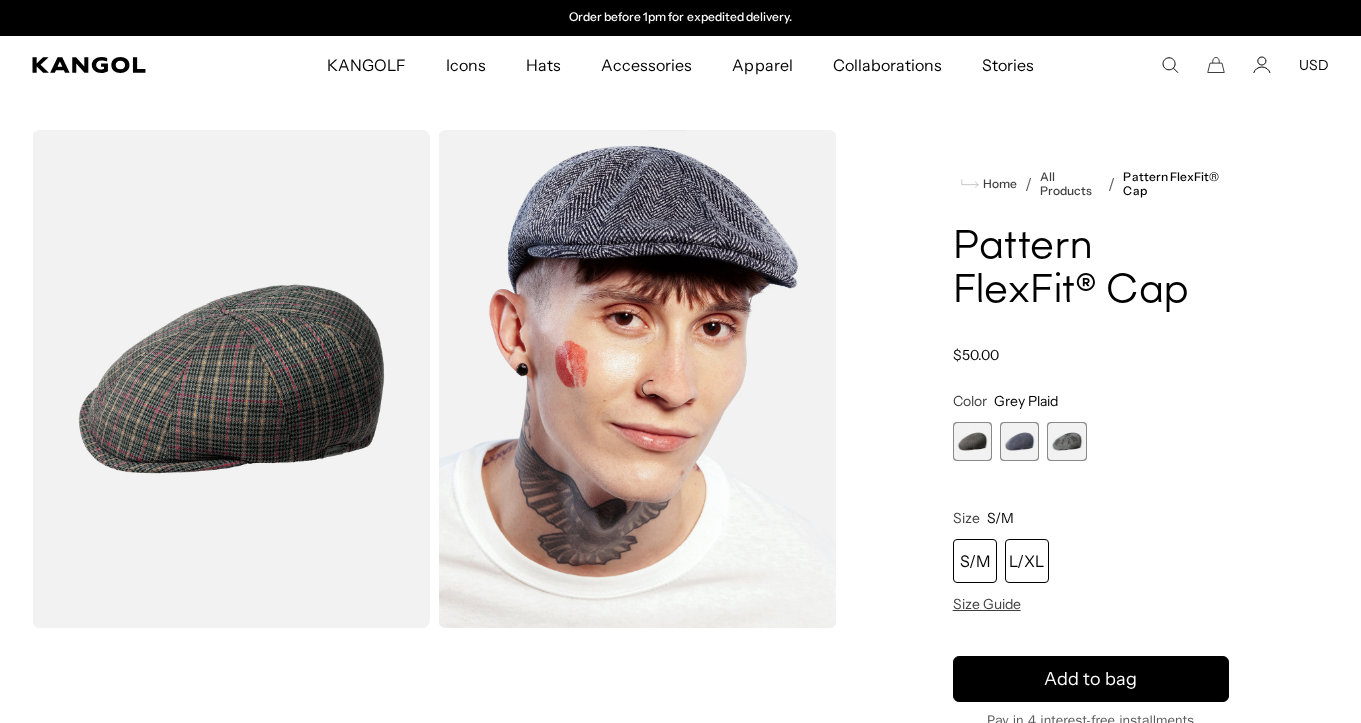 click on "L/XL" at bounding box center [1027, 561] 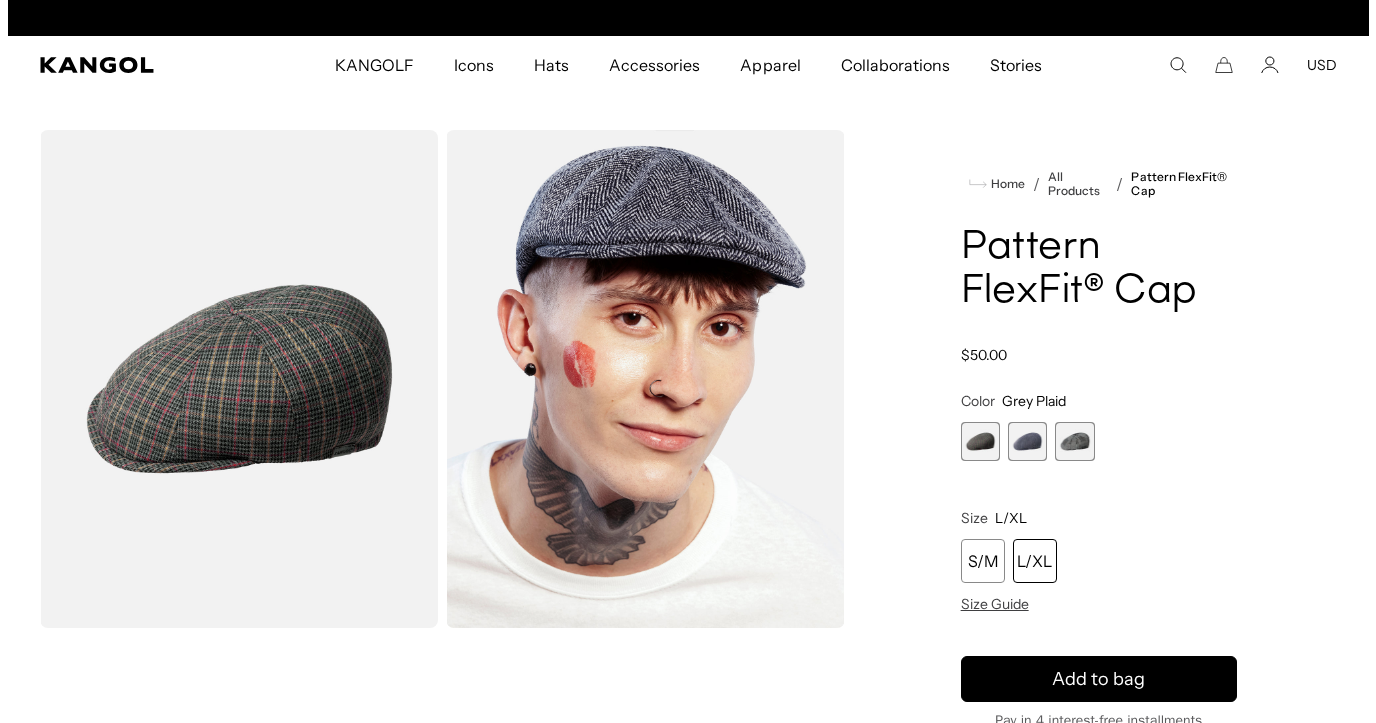 scroll, scrollTop: 0, scrollLeft: 0, axis: both 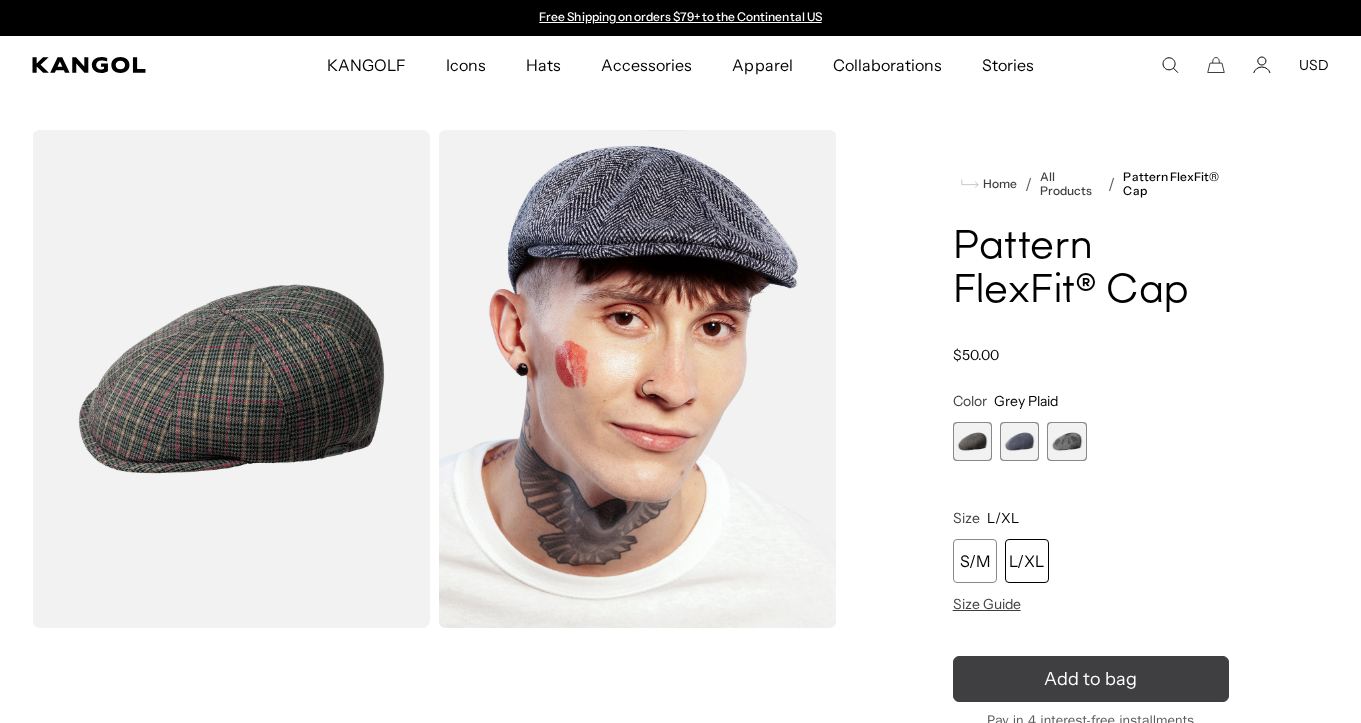 click on "Add to bag" at bounding box center (1090, 679) 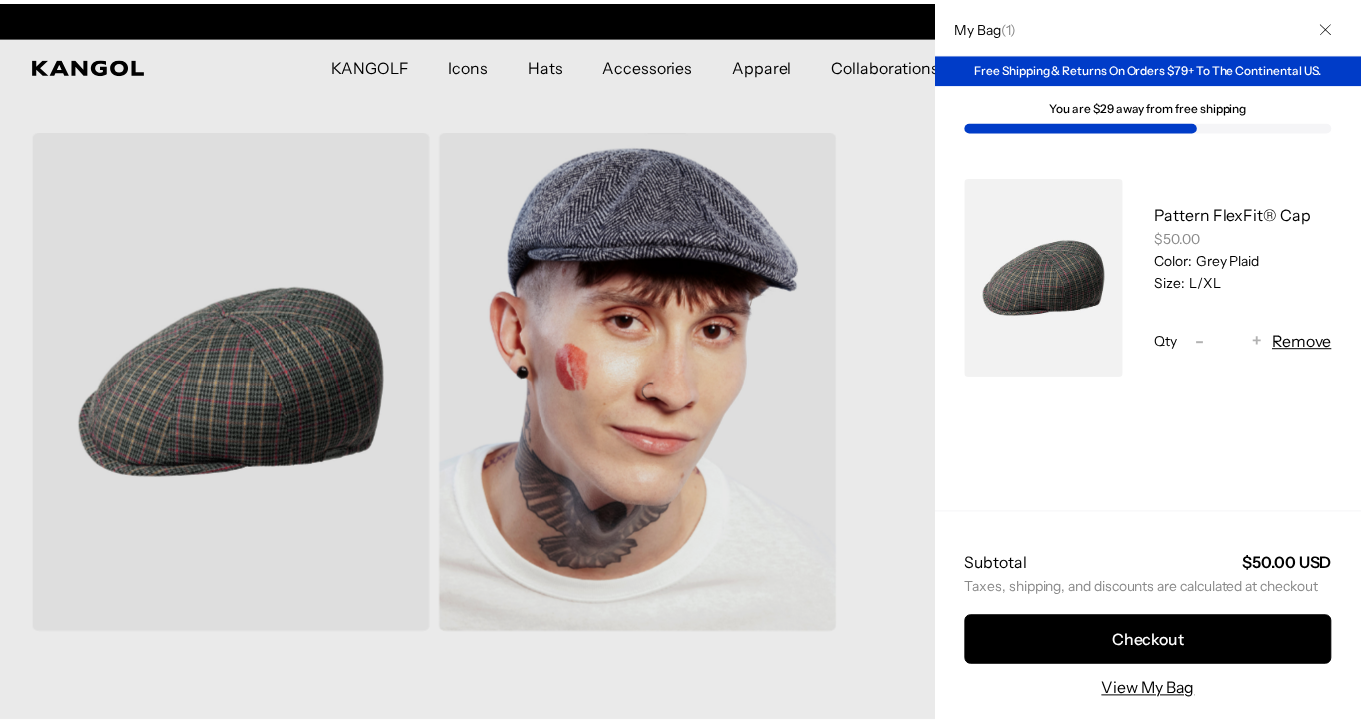 scroll, scrollTop: 0, scrollLeft: 412, axis: horizontal 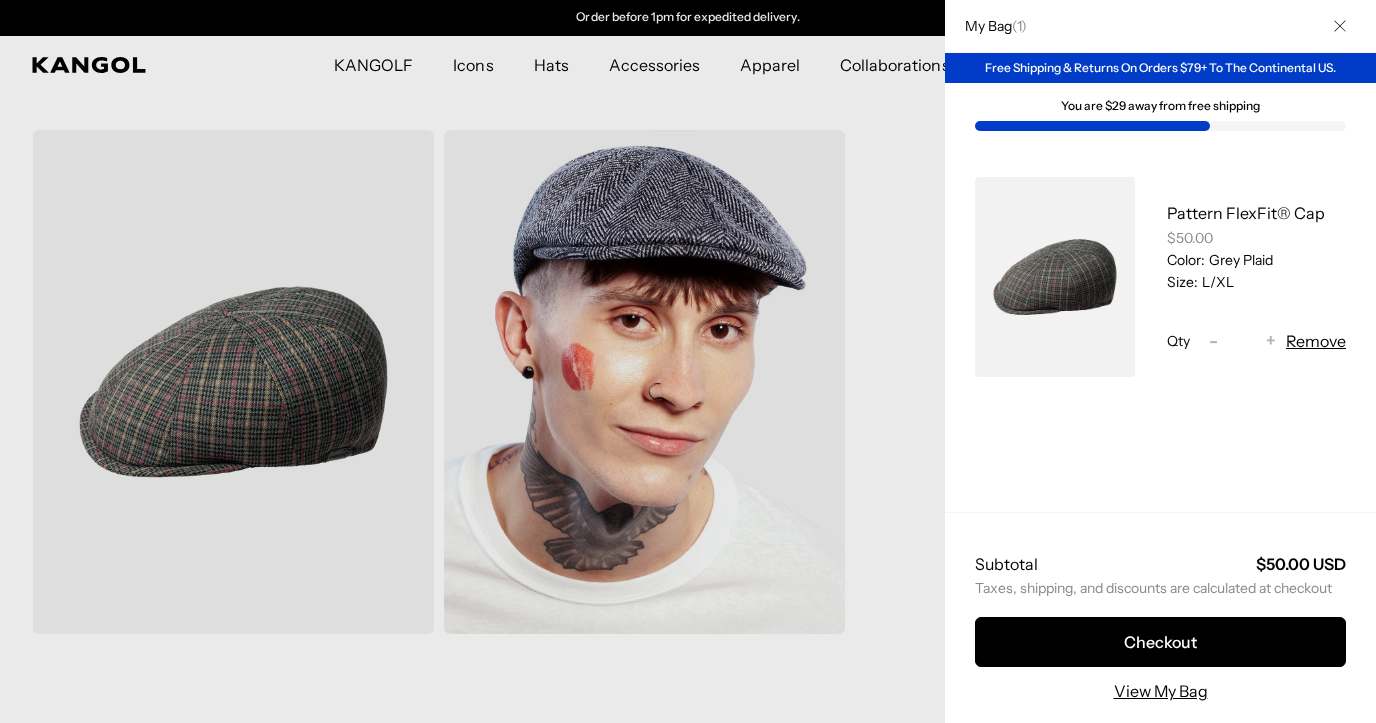 click at bounding box center [688, 361] 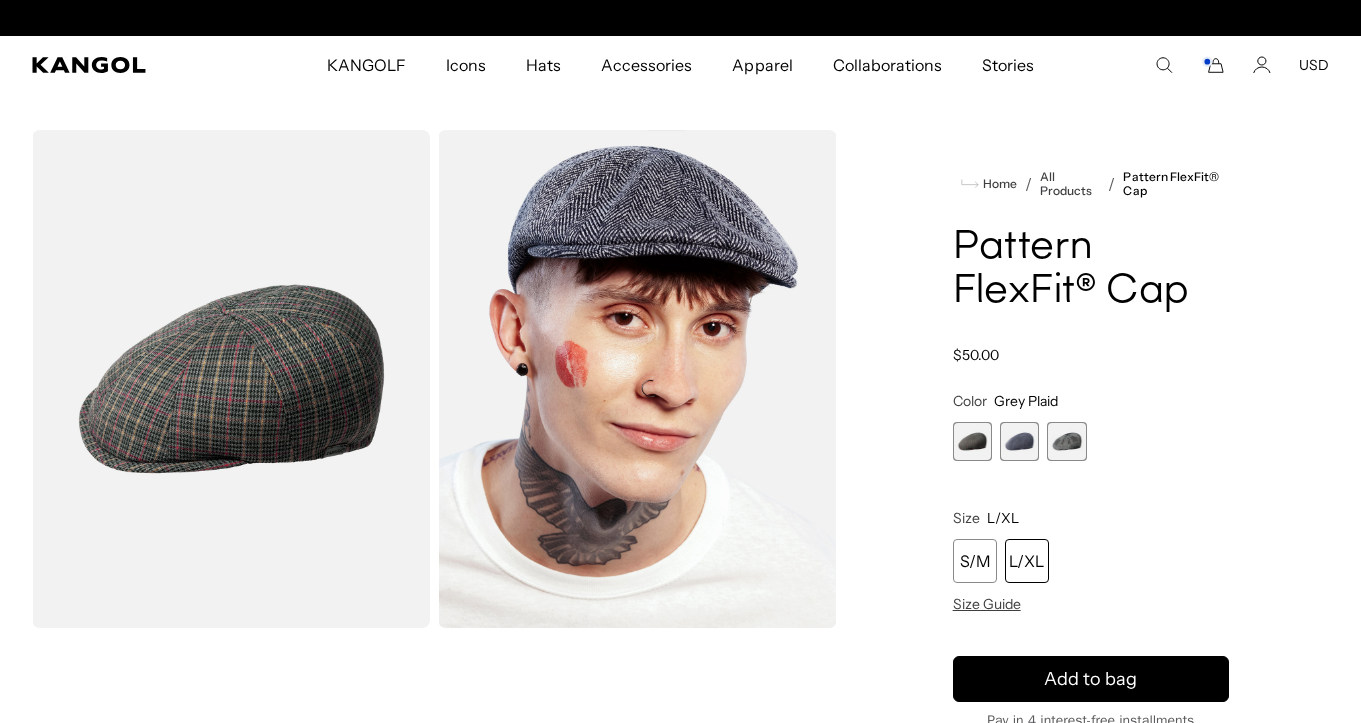scroll, scrollTop: 0, scrollLeft: 0, axis: both 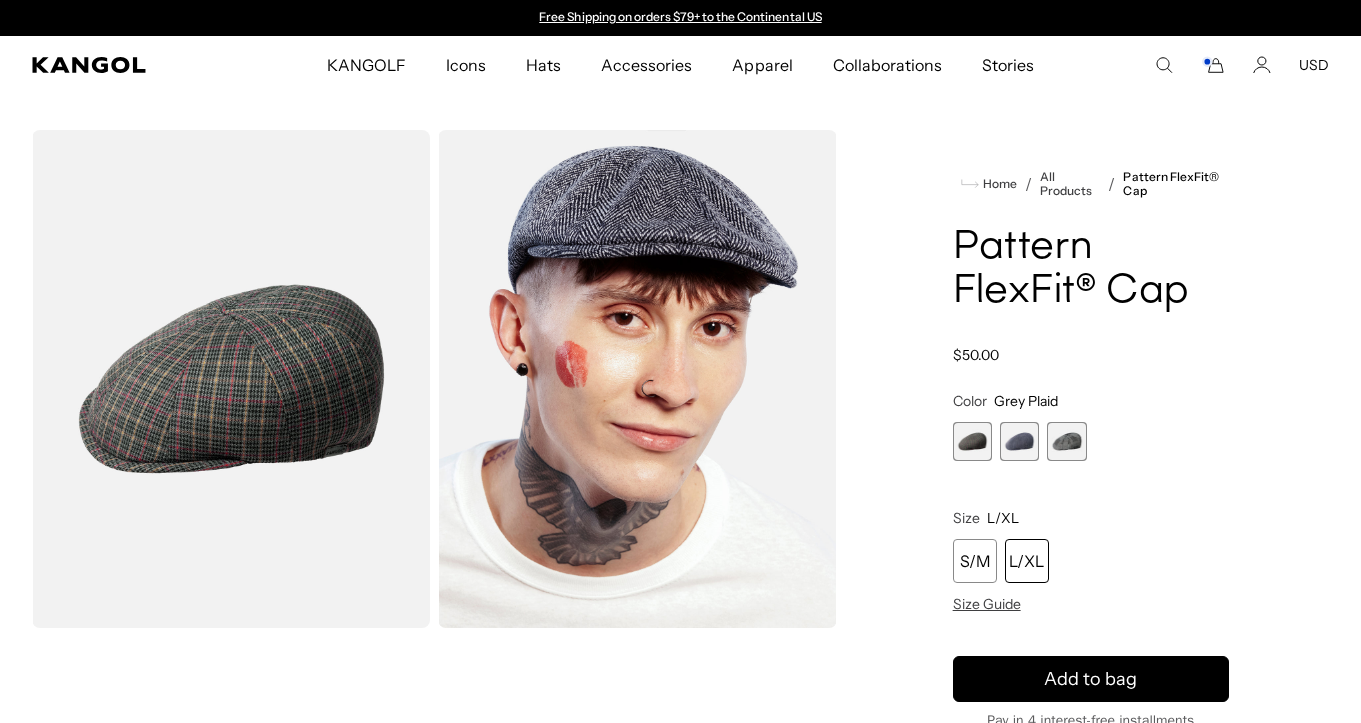 click at bounding box center (231, 379) 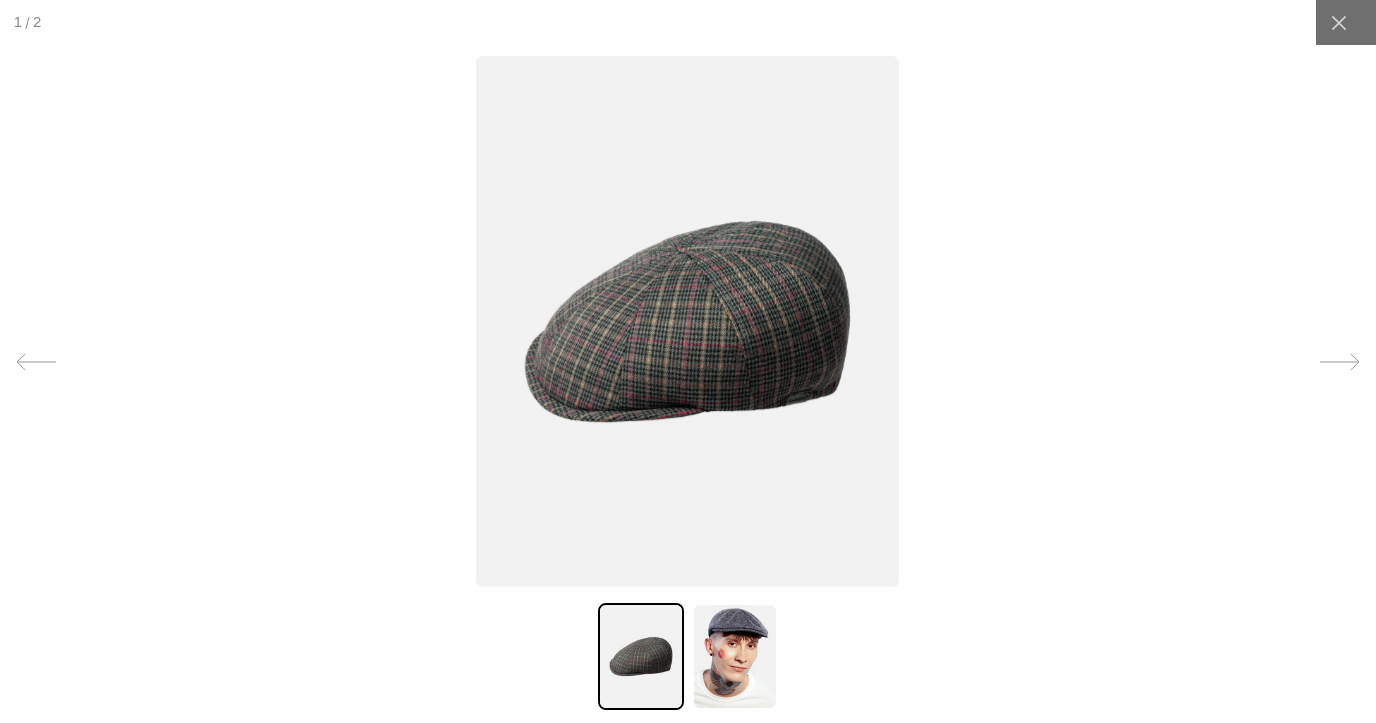 scroll, scrollTop: 0, scrollLeft: 412, axis: horizontal 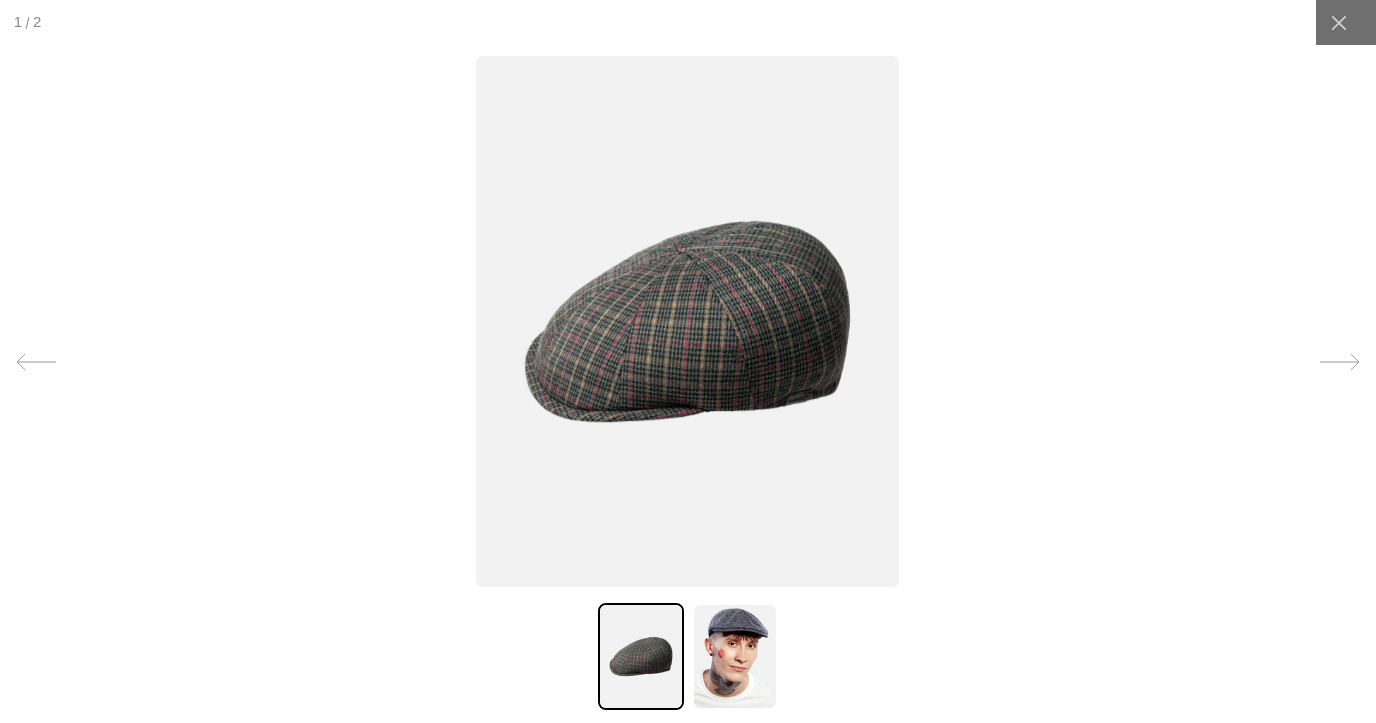 click at bounding box center [641, 656] 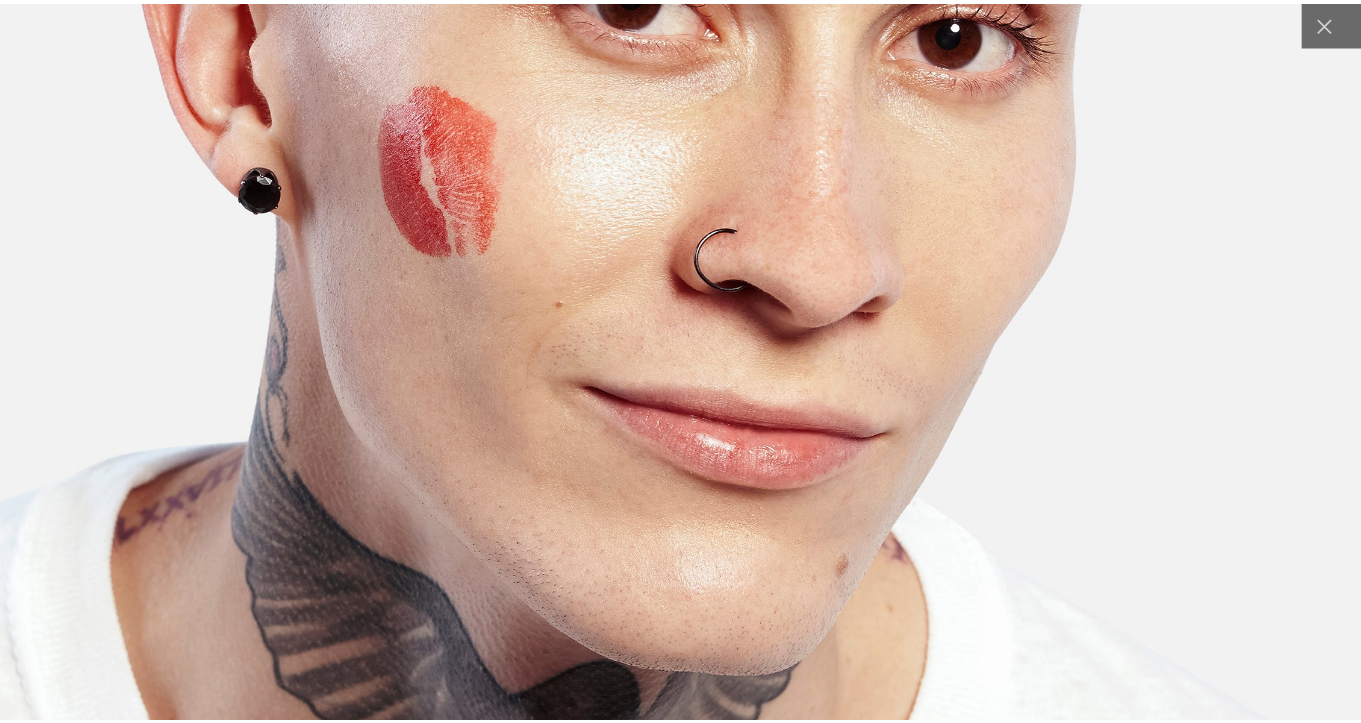 scroll, scrollTop: 0, scrollLeft: 412, axis: horizontal 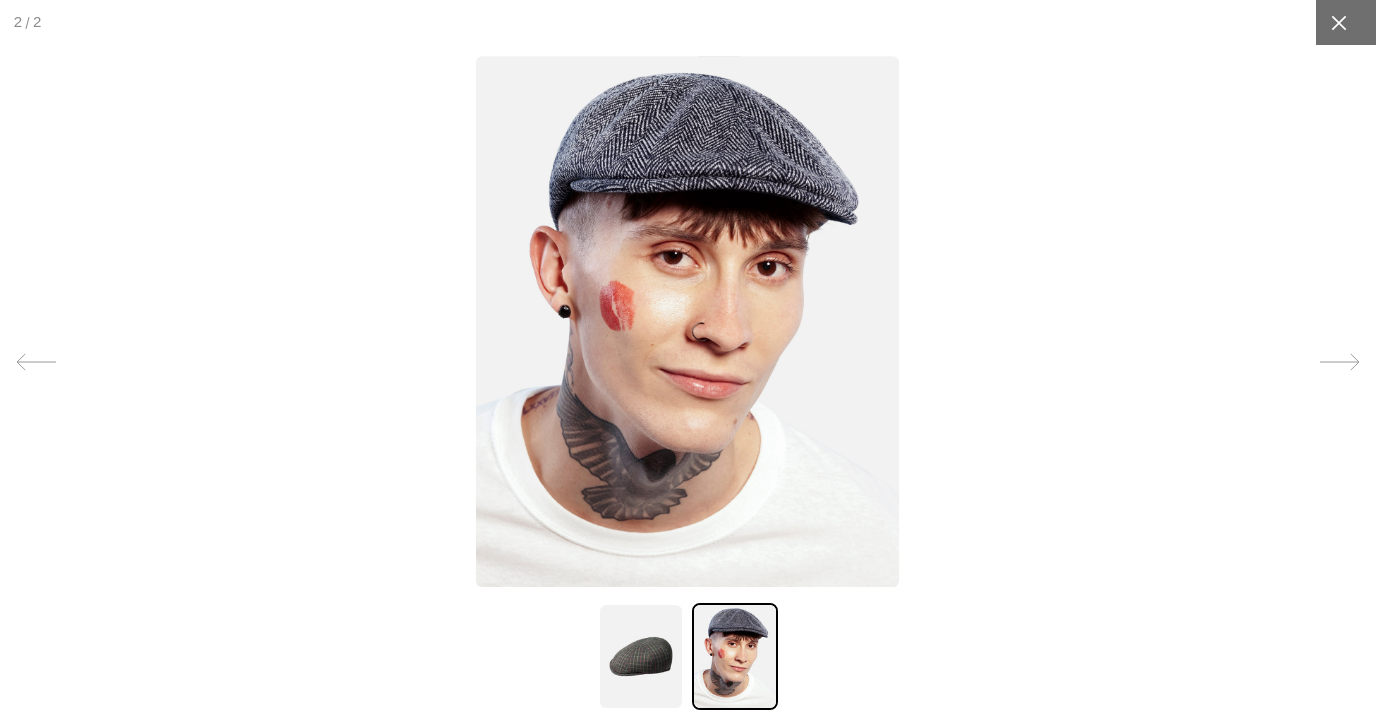 click 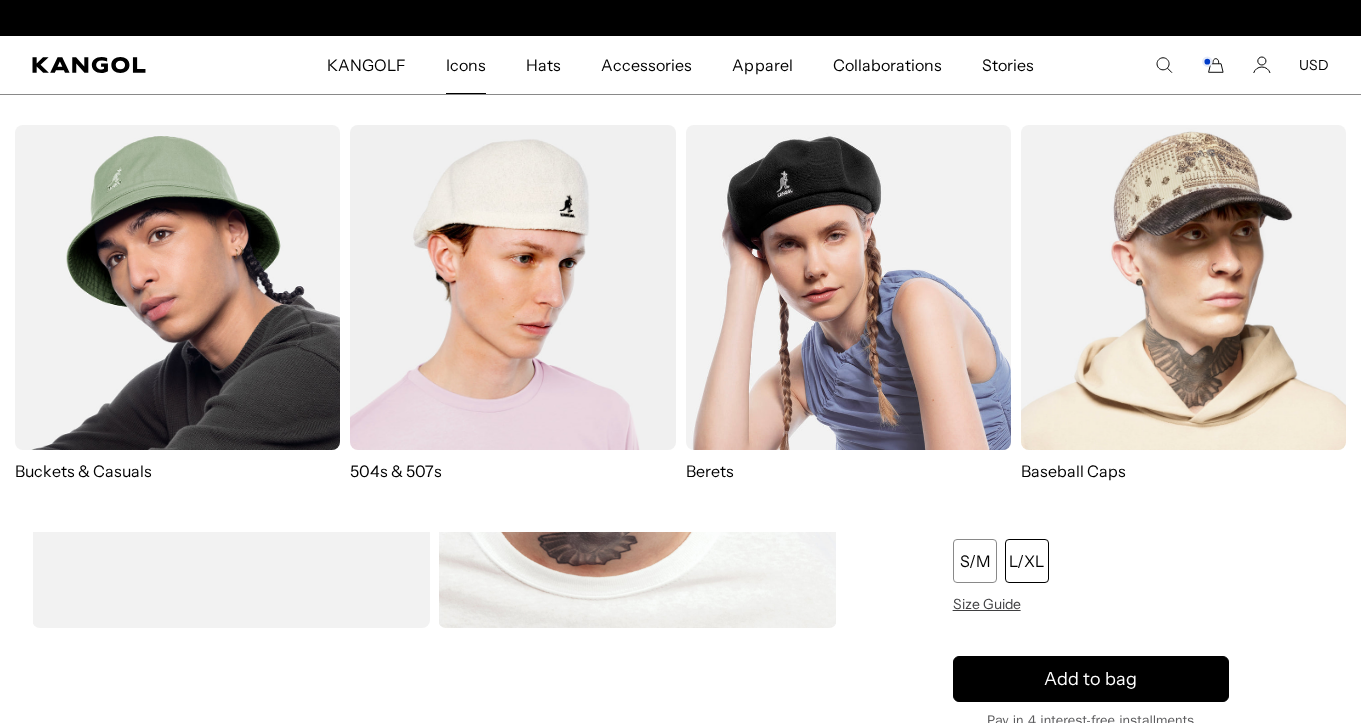 scroll, scrollTop: 0, scrollLeft: 0, axis: both 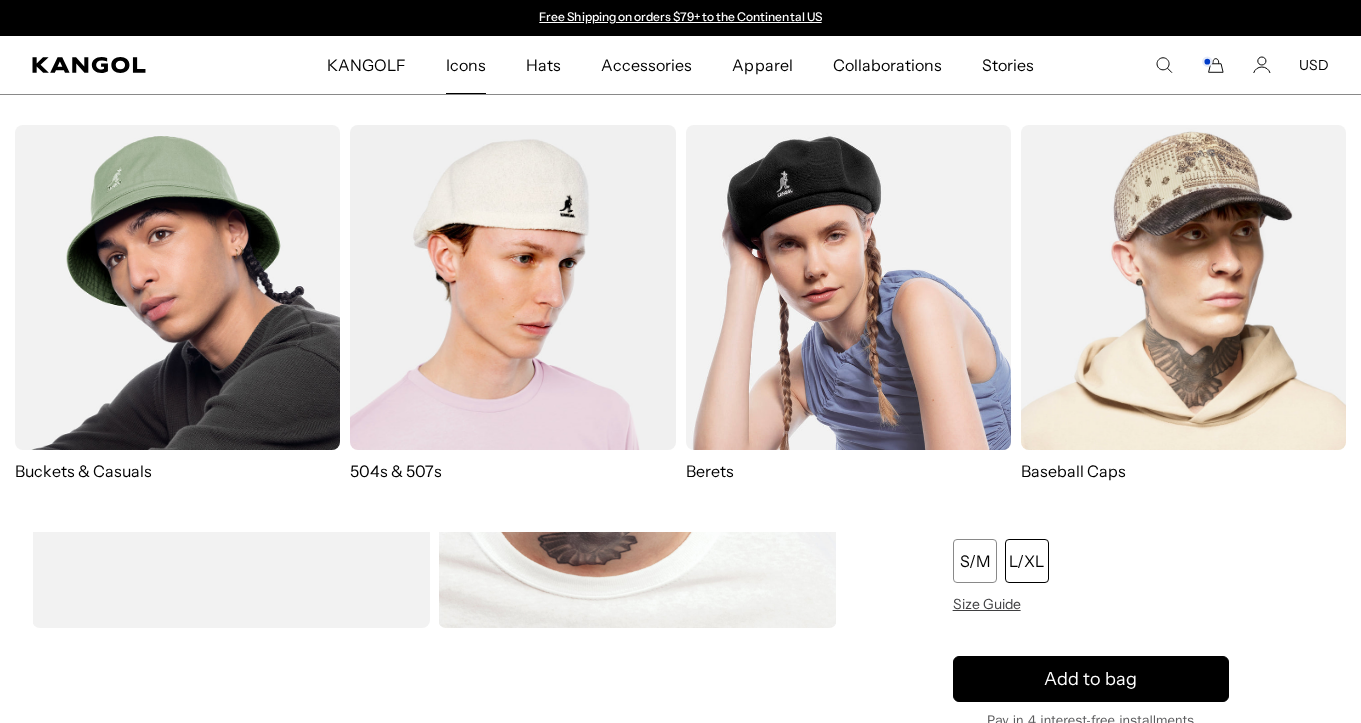 click at bounding box center [512, 287] 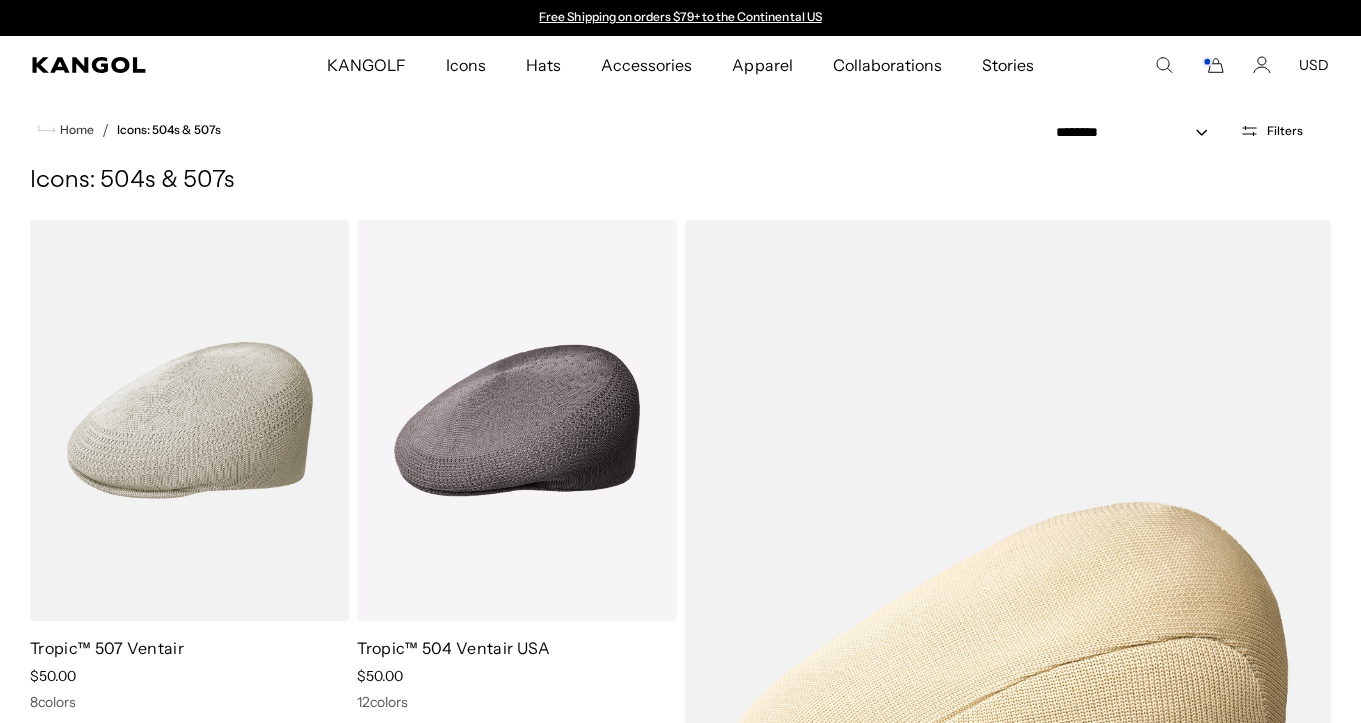 scroll, scrollTop: 0, scrollLeft: 0, axis: both 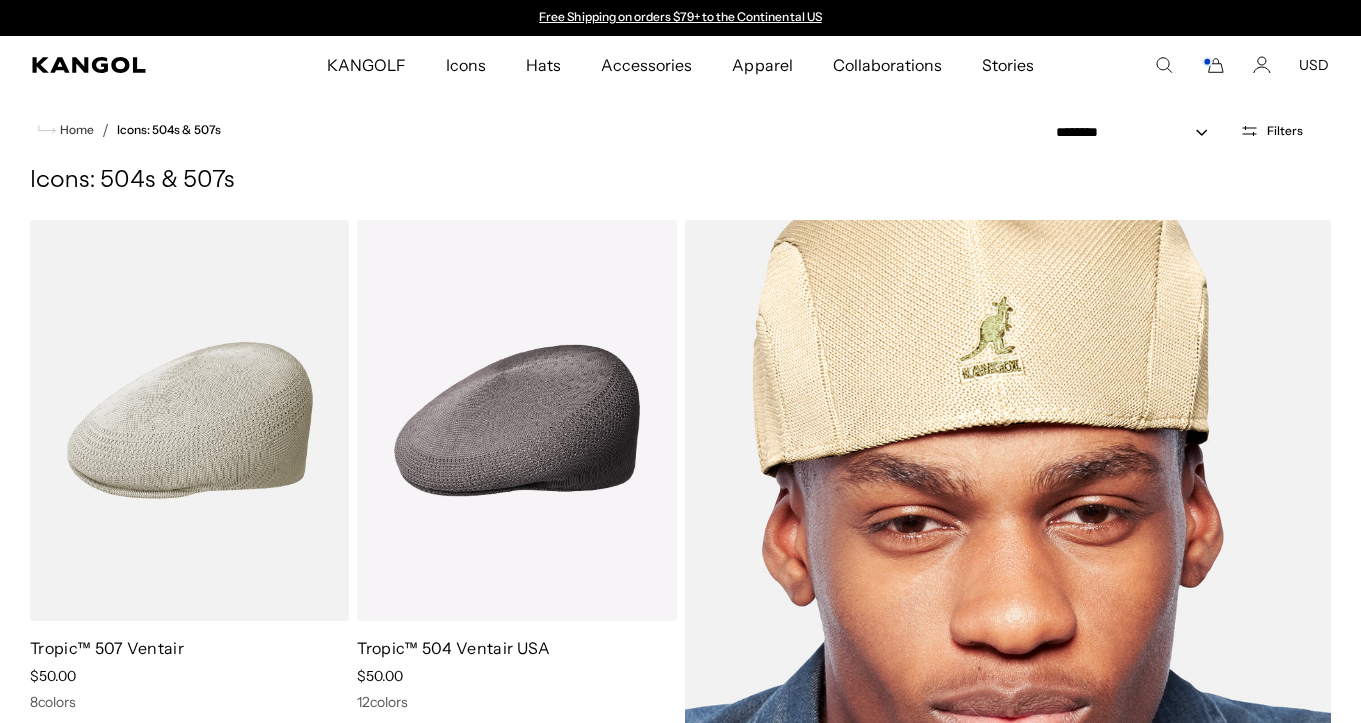 click at bounding box center (1008, 681) 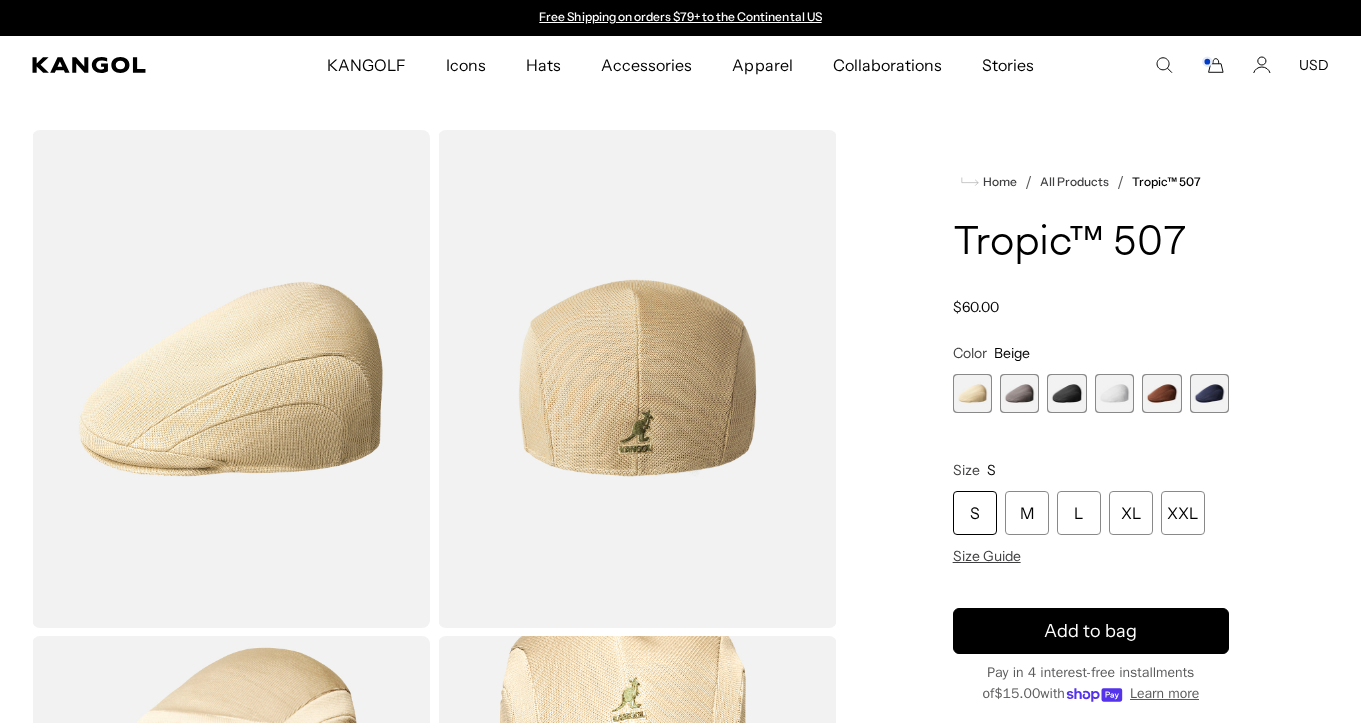 scroll, scrollTop: 0, scrollLeft: 0, axis: both 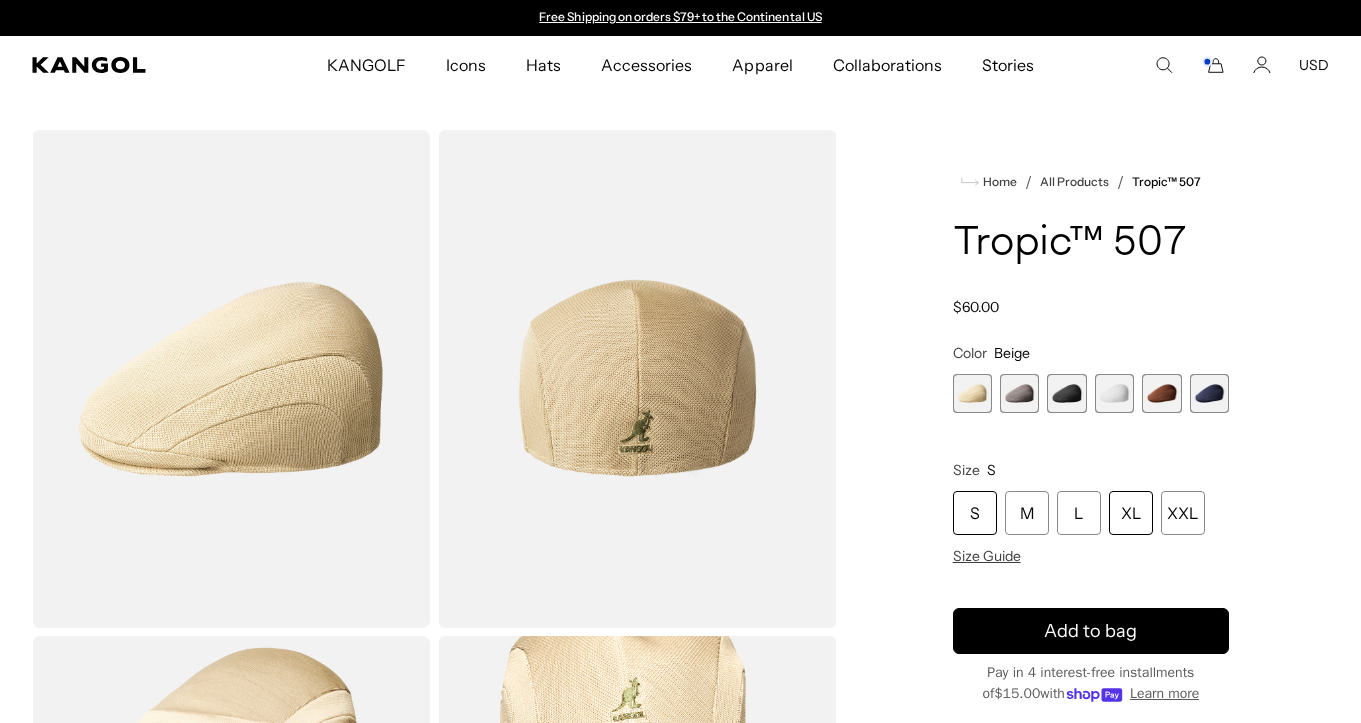 click on "XL" at bounding box center [1131, 513] 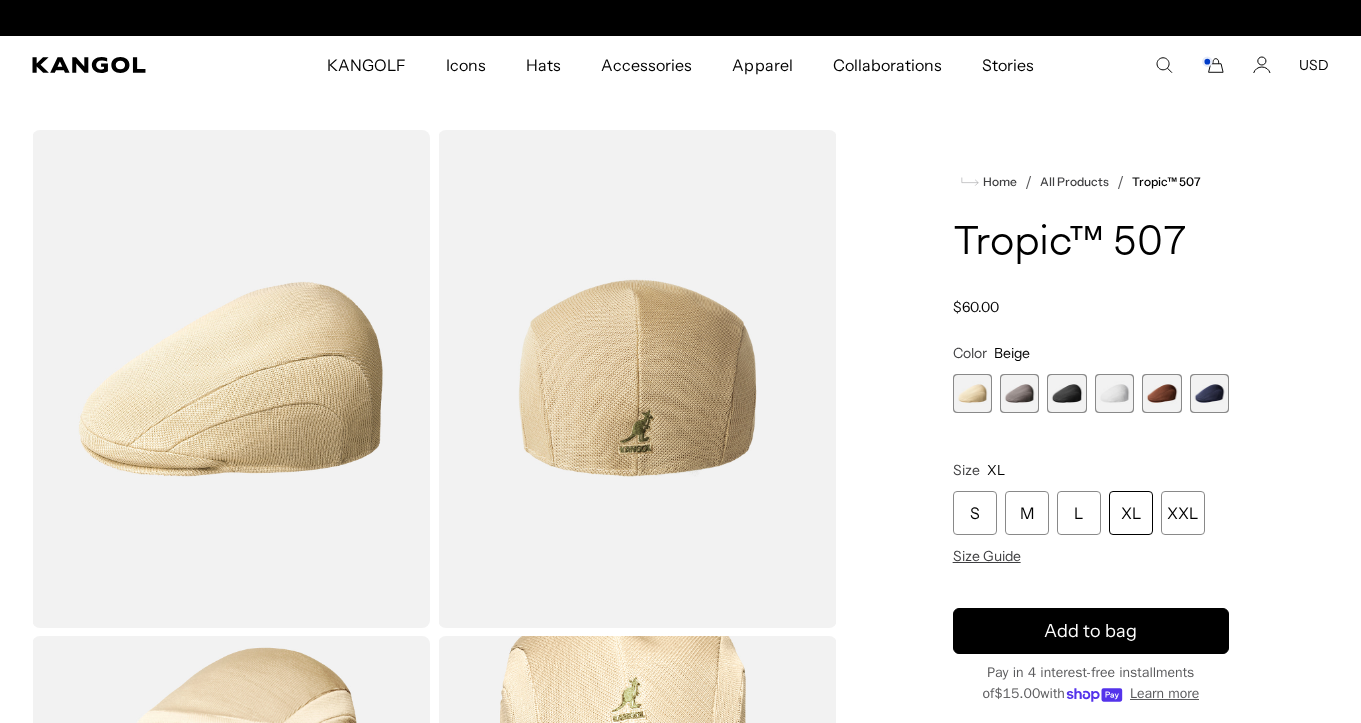 scroll, scrollTop: 0, scrollLeft: 412, axis: horizontal 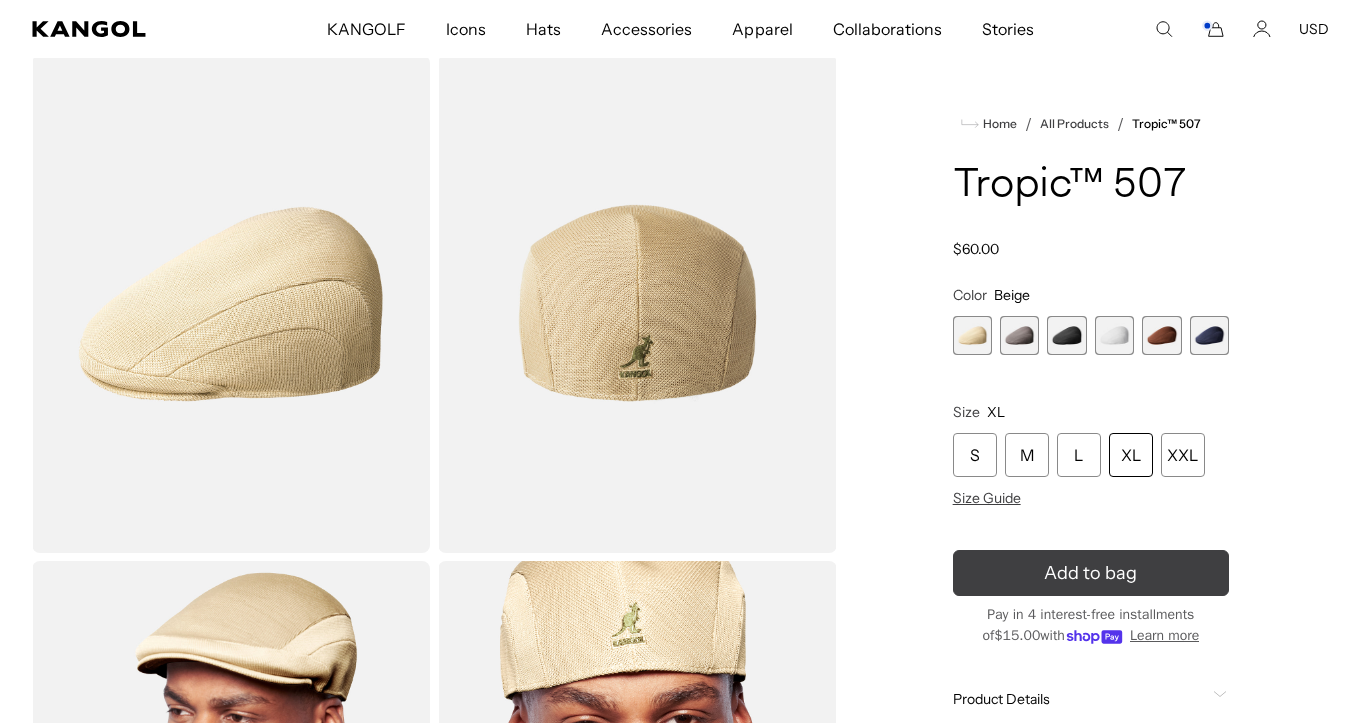 click on "Add to bag" at bounding box center [1090, 573] 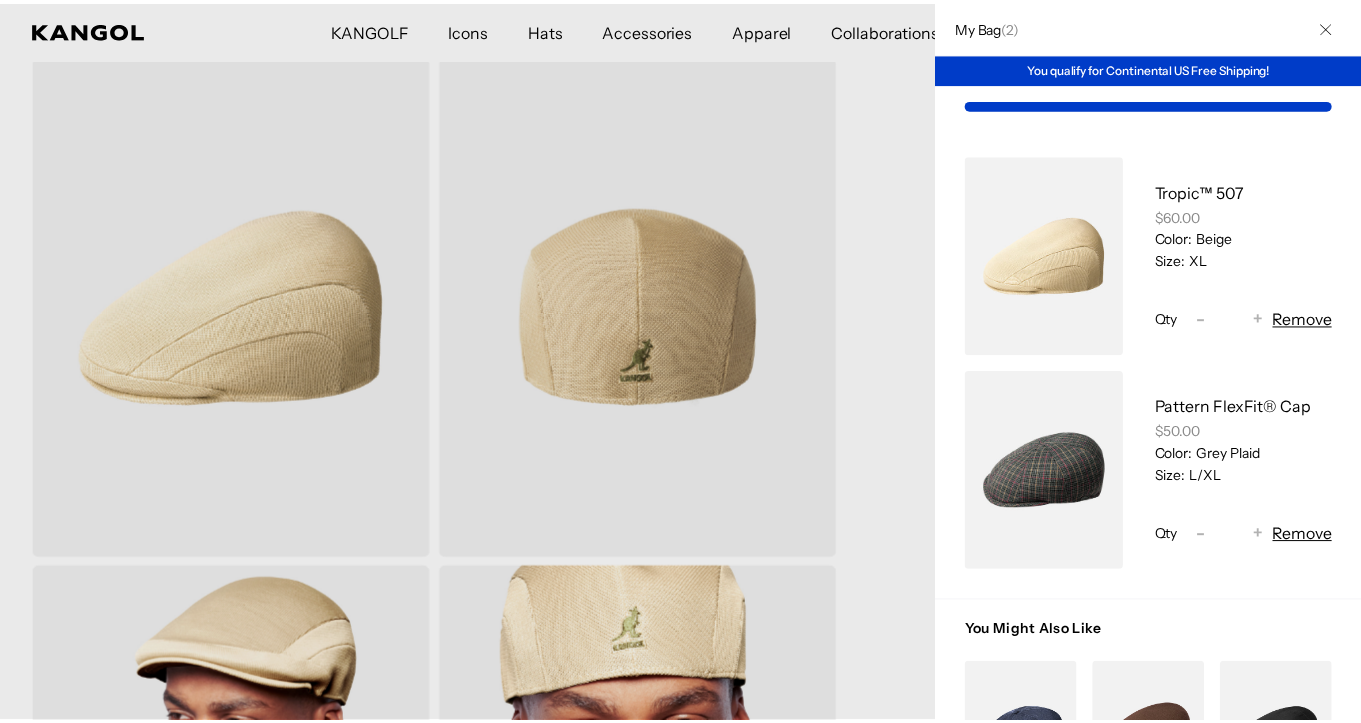 scroll, scrollTop: 0, scrollLeft: 412, axis: horizontal 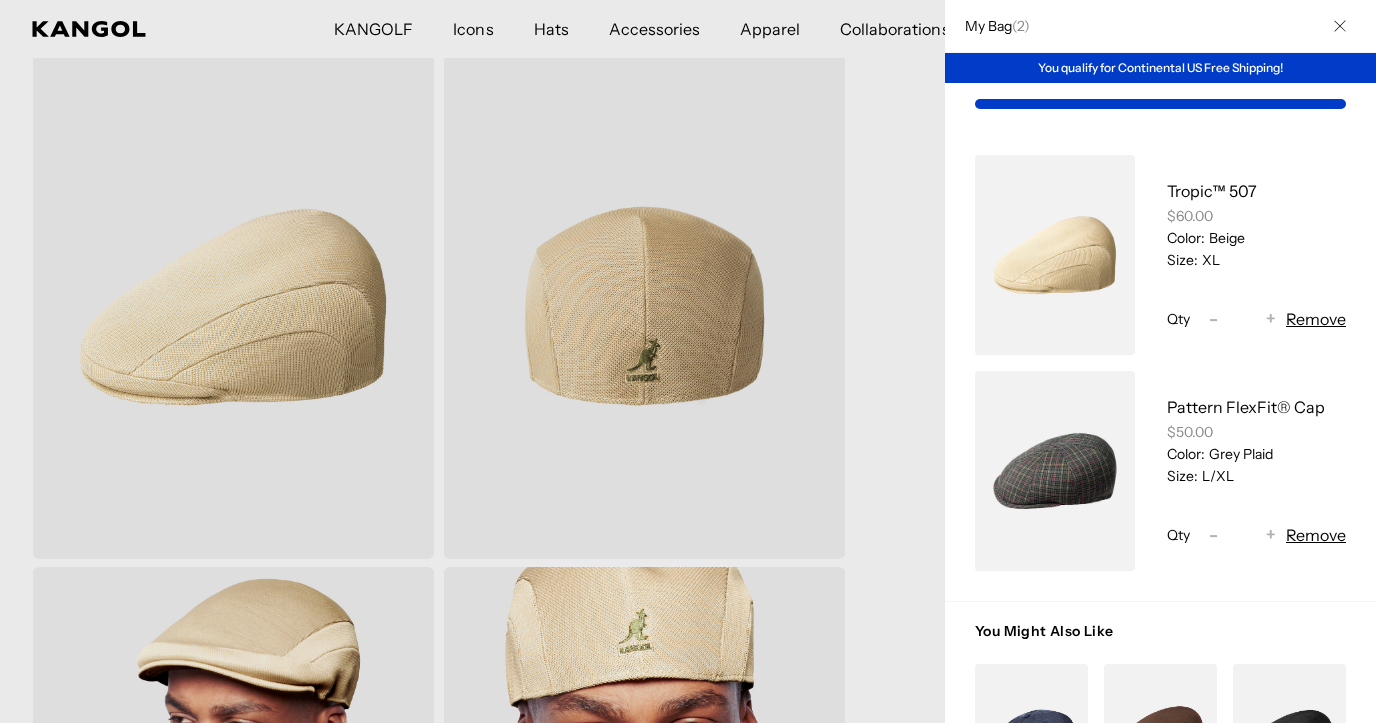 click at bounding box center (688, 361) 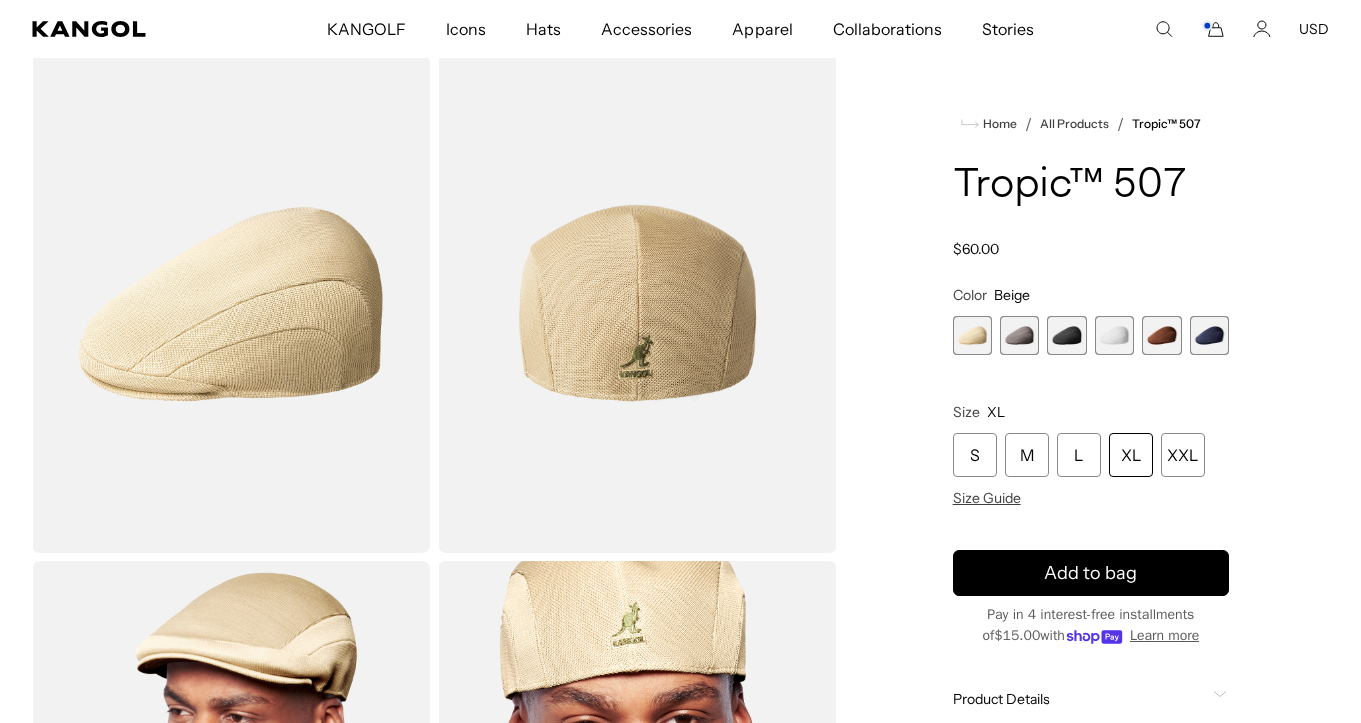 scroll, scrollTop: 0, scrollLeft: 412, axis: horizontal 